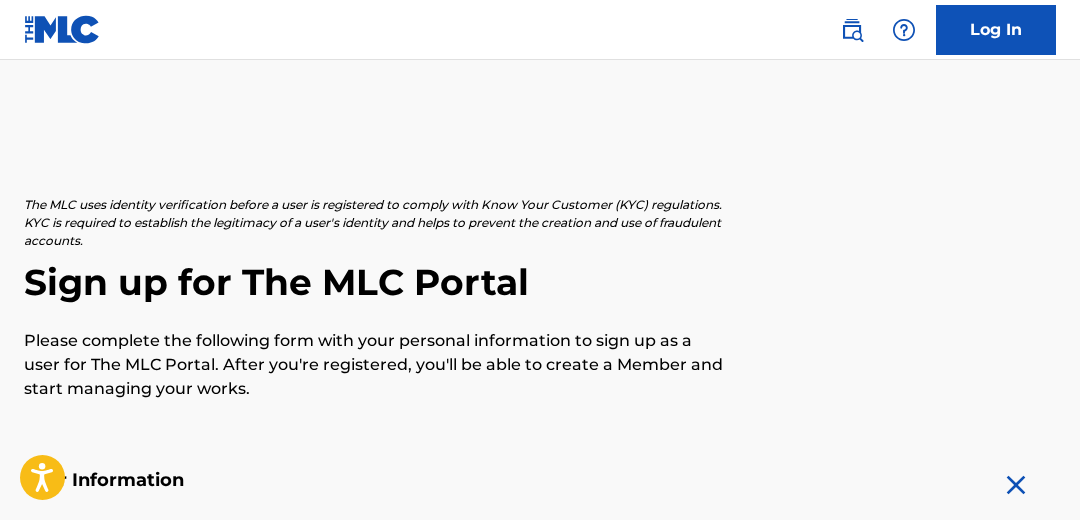scroll, scrollTop: 0, scrollLeft: 0, axis: both 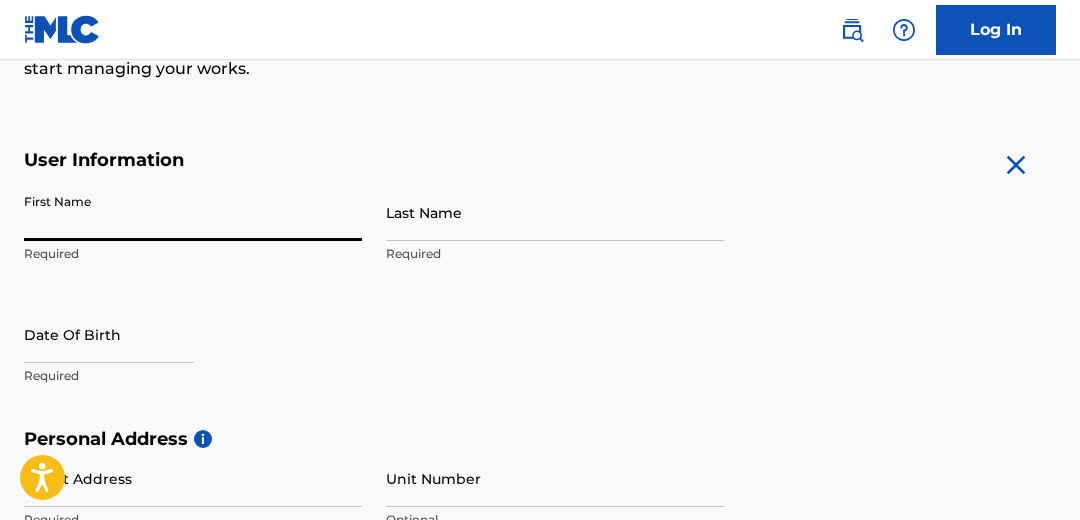 click on "First Name" at bounding box center (193, 212) 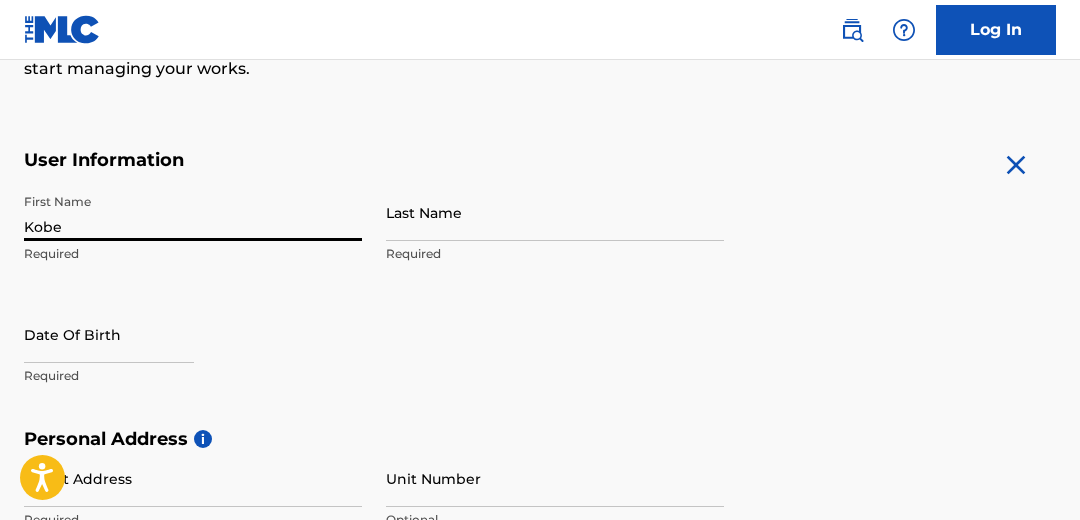 type on "Kobe" 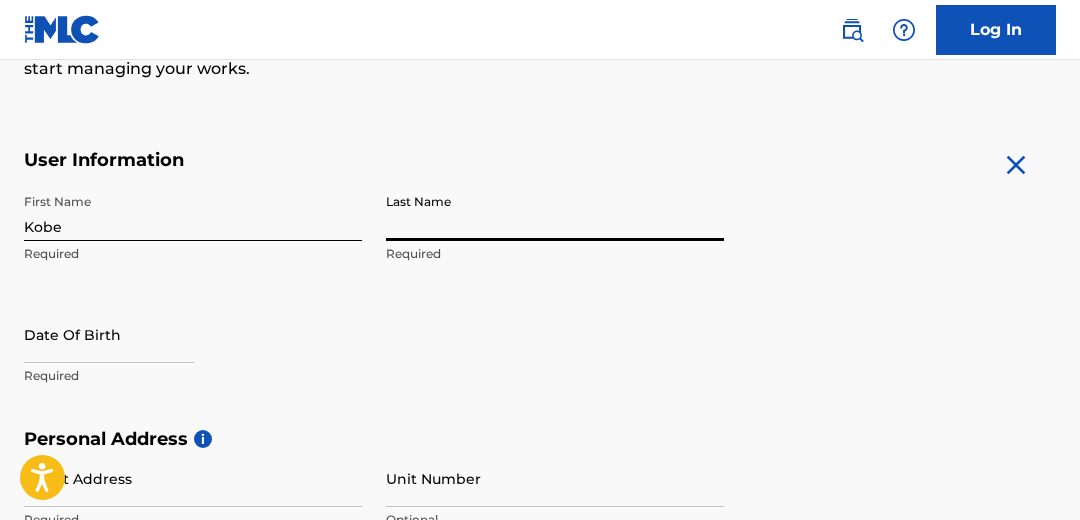 click on "Last Name" at bounding box center [555, 212] 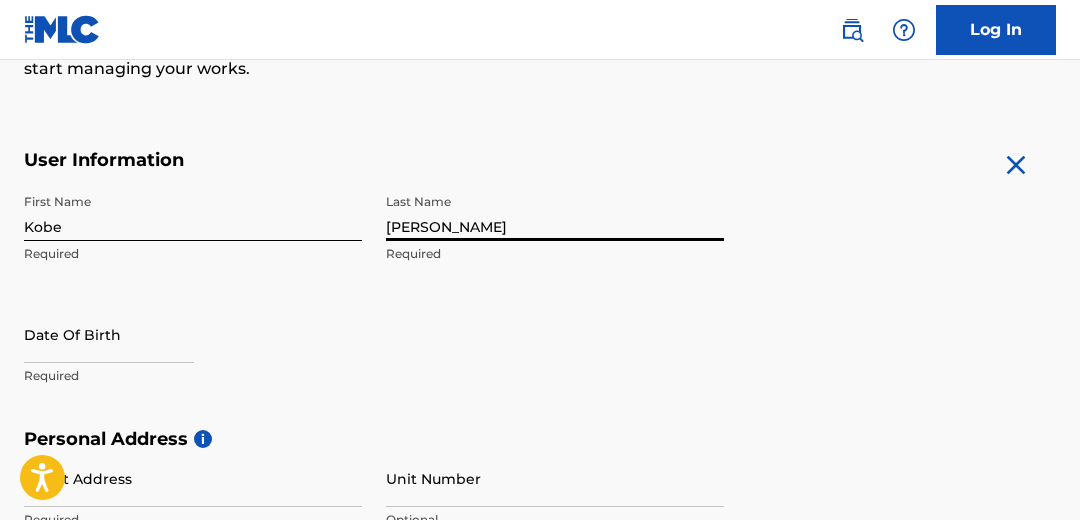 type on "[PERSON_NAME]" 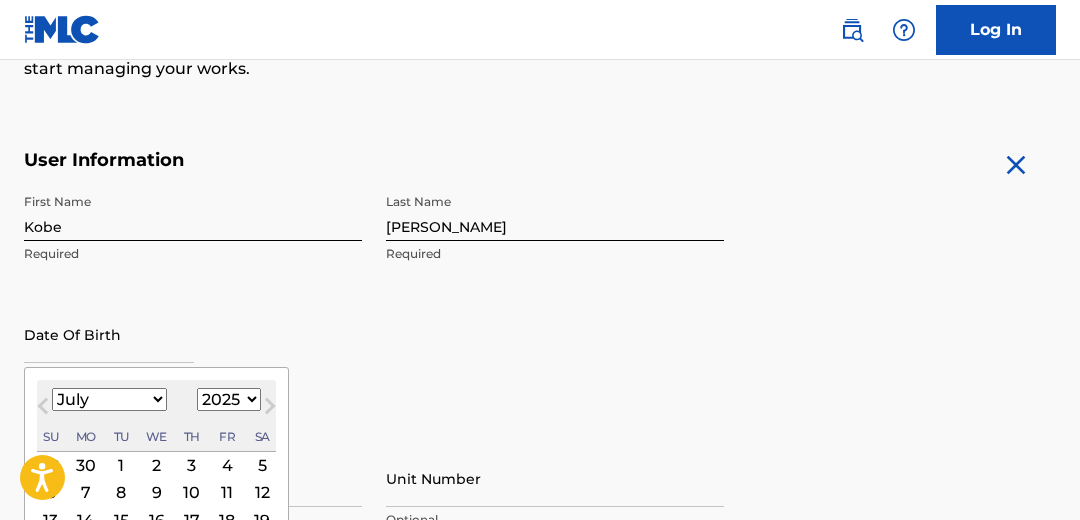 click at bounding box center [109, 334] 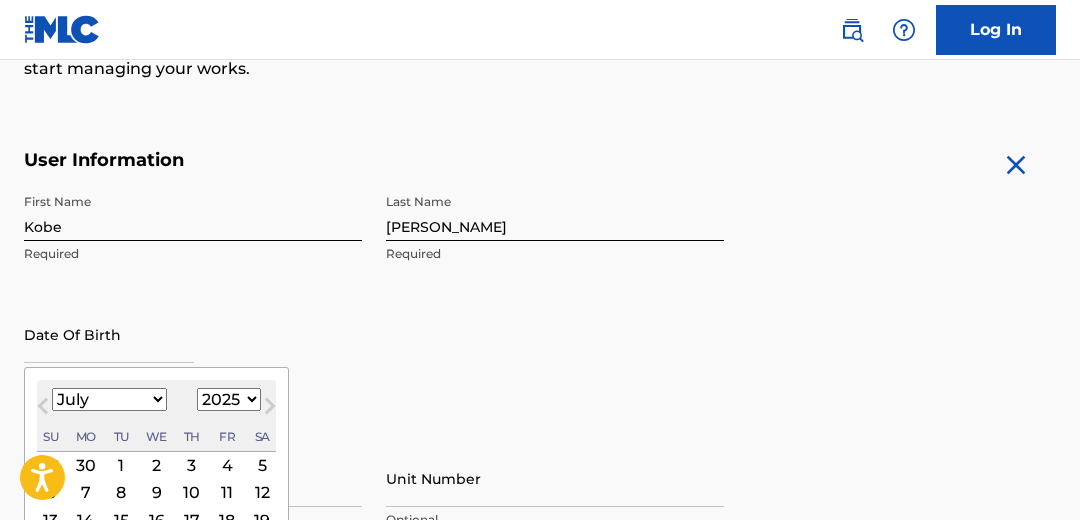select on "3" 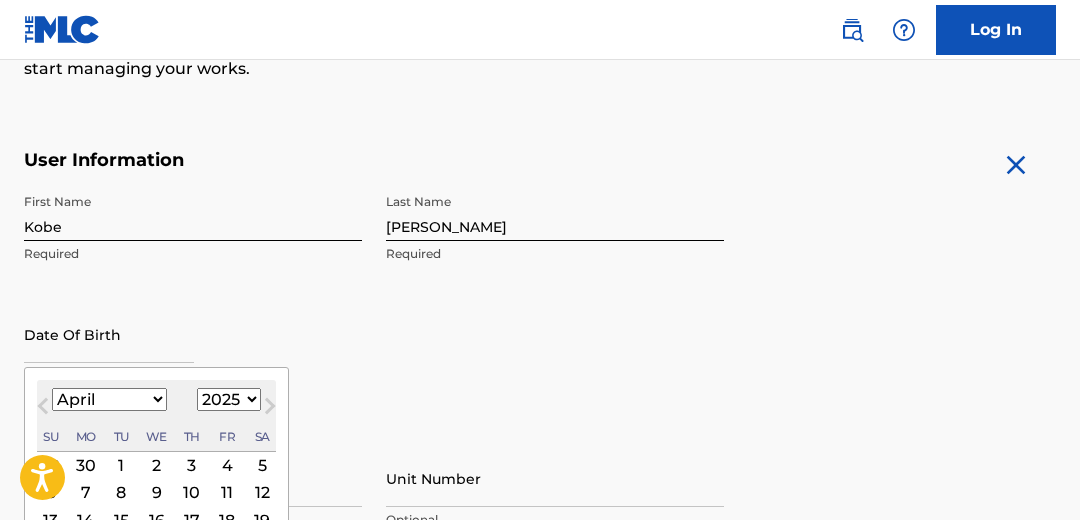 click on "January February March April May June July August September October November December" at bounding box center (109, 399) 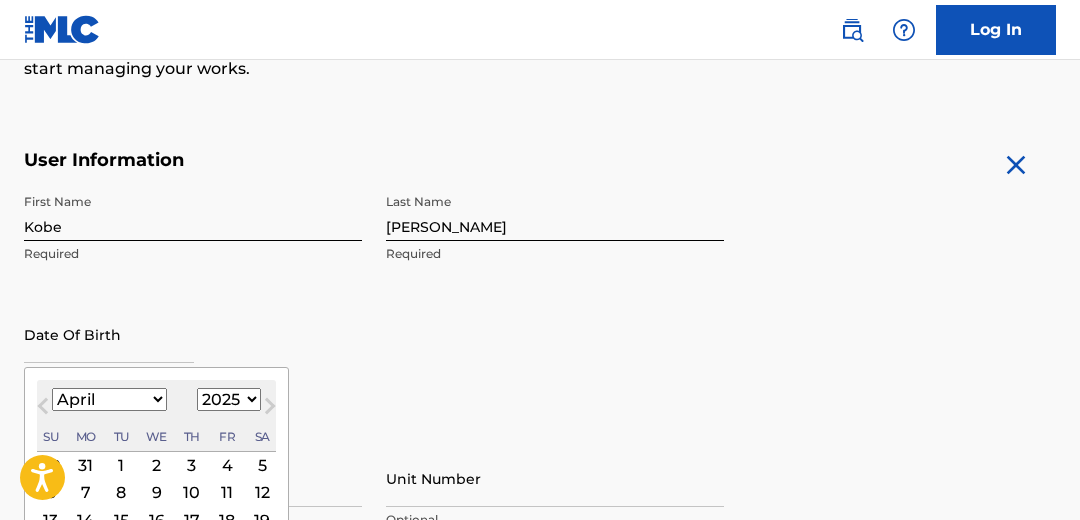 click on "1899 1900 1901 1902 1903 1904 1905 1906 1907 1908 1909 1910 1911 1912 1913 1914 1915 1916 1917 1918 1919 1920 1921 1922 1923 1924 1925 1926 1927 1928 1929 1930 1931 1932 1933 1934 1935 1936 1937 1938 1939 1940 1941 1942 1943 1944 1945 1946 1947 1948 1949 1950 1951 1952 1953 1954 1955 1956 1957 1958 1959 1960 1961 1962 1963 1964 1965 1966 1967 1968 1969 1970 1971 1972 1973 1974 1975 1976 1977 1978 1979 1980 1981 1982 1983 1984 1985 1986 1987 1988 1989 1990 1991 1992 1993 1994 1995 1996 1997 1998 1999 2000 2001 2002 2003 2004 2005 2006 2007 2008 2009 2010 2011 2012 2013 2014 2015 2016 2017 2018 2019 2020 2021 2022 2023 2024 2025 2026 2027 2028 2029 2030 2031 2032 2033 2034 2035 2036 2037 2038 2039 2040 2041 2042 2043 2044 2045 2046 2047 2048 2049 2050 2051 2052 2053 2054 2055 2056 2057 2058 2059 2060 2061 2062 2063 2064 2065 2066 2067 2068 2069 2070 2071 2072 2073 2074 2075 2076 2077 2078 2079 2080 2081 2082 2083 2084 2085 2086 2087 2088 2089 2090 2091 2092 2093 2094 2095 2096 2097 2098 2099 2100" at bounding box center [229, 399] 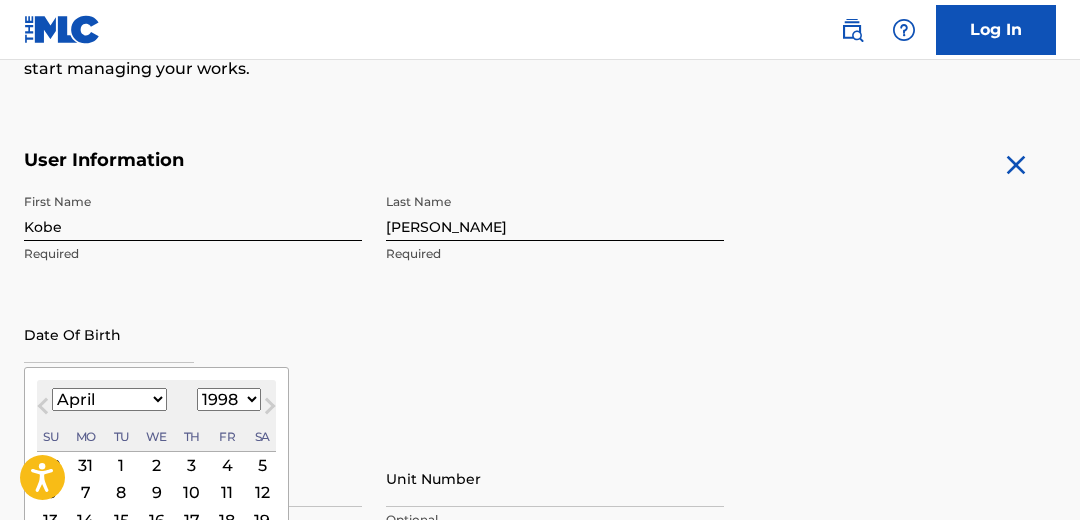 click on "1899 1900 1901 1902 1903 1904 1905 1906 1907 1908 1909 1910 1911 1912 1913 1914 1915 1916 1917 1918 1919 1920 1921 1922 1923 1924 1925 1926 1927 1928 1929 1930 1931 1932 1933 1934 1935 1936 1937 1938 1939 1940 1941 1942 1943 1944 1945 1946 1947 1948 1949 1950 1951 1952 1953 1954 1955 1956 1957 1958 1959 1960 1961 1962 1963 1964 1965 1966 1967 1968 1969 1970 1971 1972 1973 1974 1975 1976 1977 1978 1979 1980 1981 1982 1983 1984 1985 1986 1987 1988 1989 1990 1991 1992 1993 1994 1995 1996 1997 1998 1999 2000 2001 2002 2003 2004 2005 2006 2007 2008 2009 2010 2011 2012 2013 2014 2015 2016 2017 2018 2019 2020 2021 2022 2023 2024 2025 2026 2027 2028 2029 2030 2031 2032 2033 2034 2035 2036 2037 2038 2039 2040 2041 2042 2043 2044 2045 2046 2047 2048 2049 2050 2051 2052 2053 2054 2055 2056 2057 2058 2059 2060 2061 2062 2063 2064 2065 2066 2067 2068 2069 2070 2071 2072 2073 2074 2075 2076 2077 2078 2079 2080 2081 2082 2083 2084 2085 2086 2087 2088 2089 2090 2091 2092 2093 2094 2095 2096 2097 2098 2099 2100" at bounding box center [229, 399] 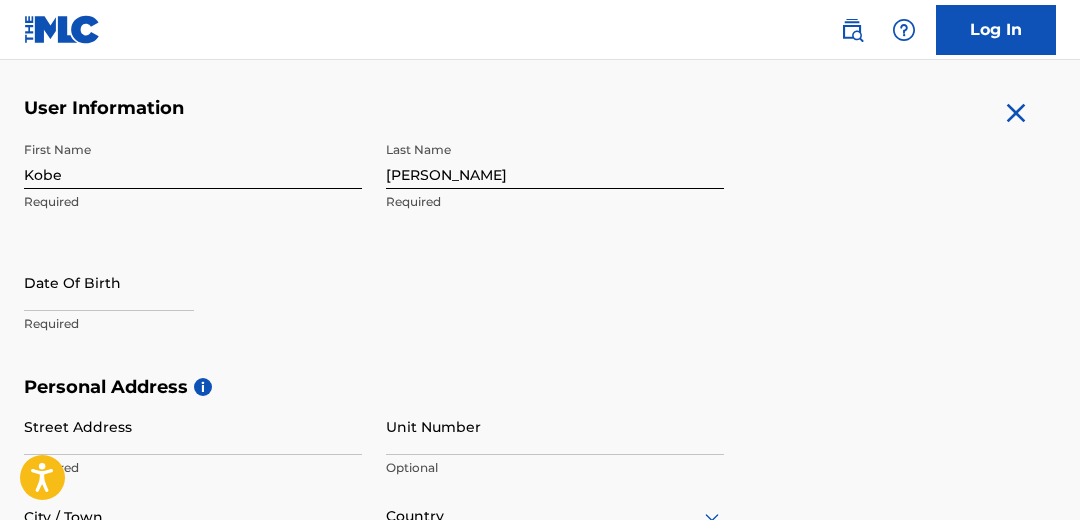 scroll, scrollTop: 368, scrollLeft: 0, axis: vertical 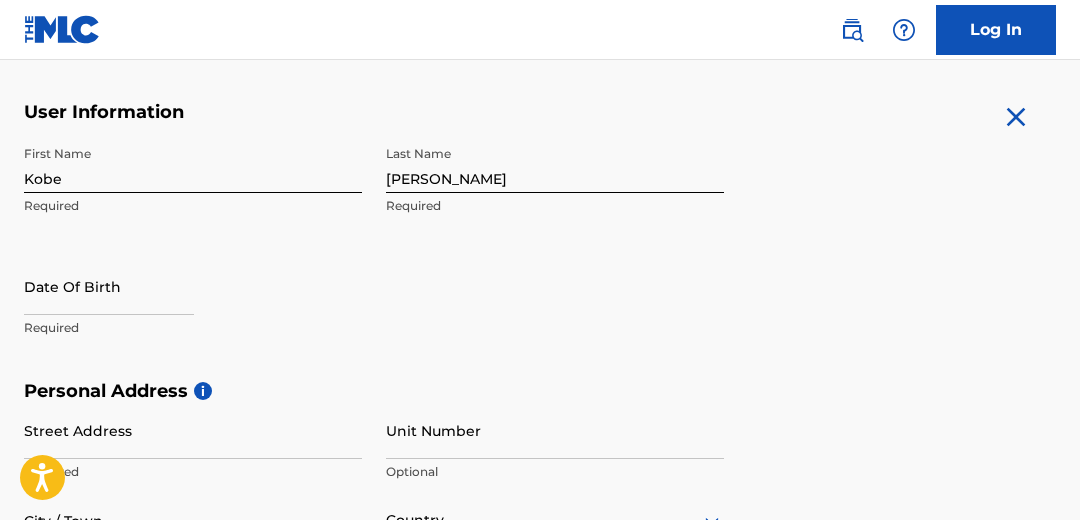 select on "6" 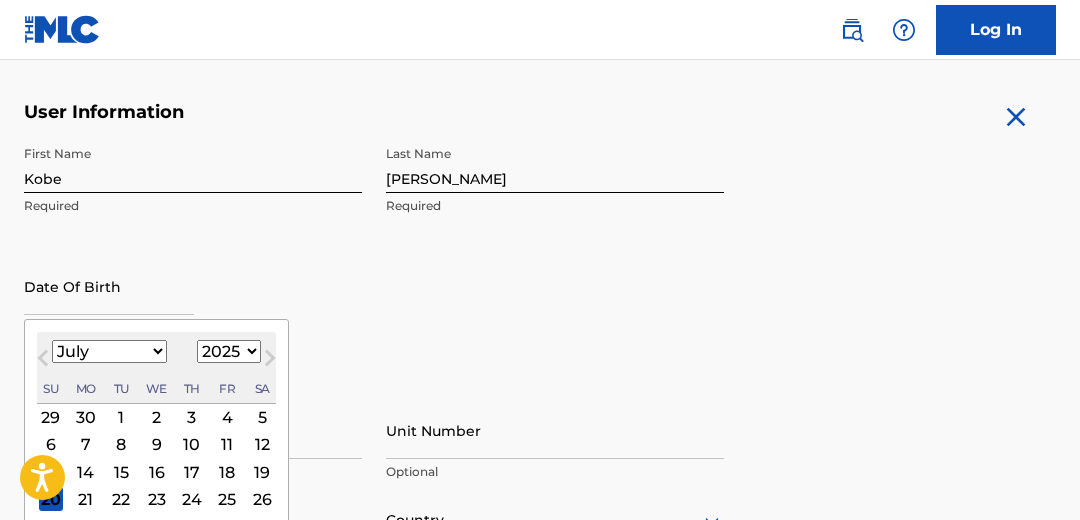 click at bounding box center (109, 286) 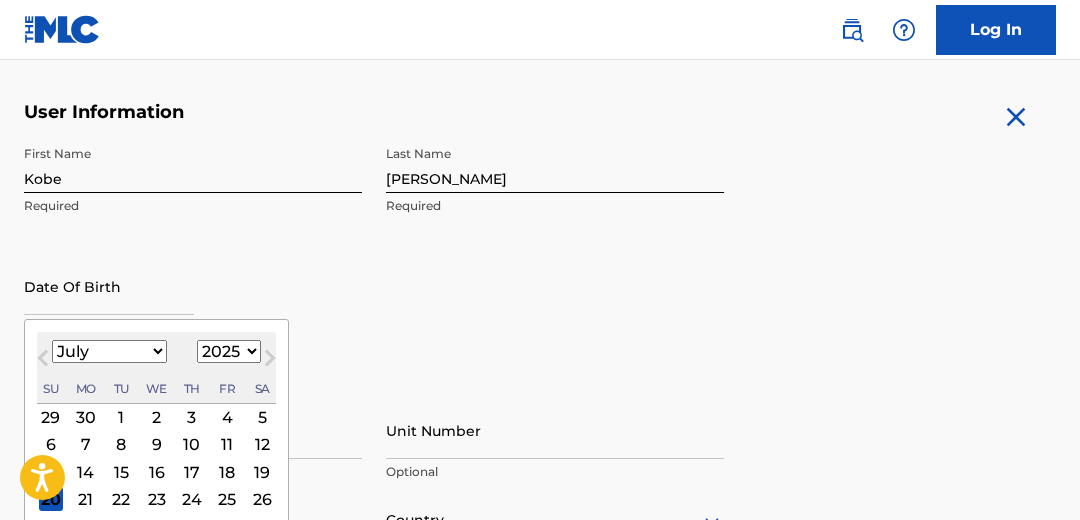 click on "17" at bounding box center [192, 472] 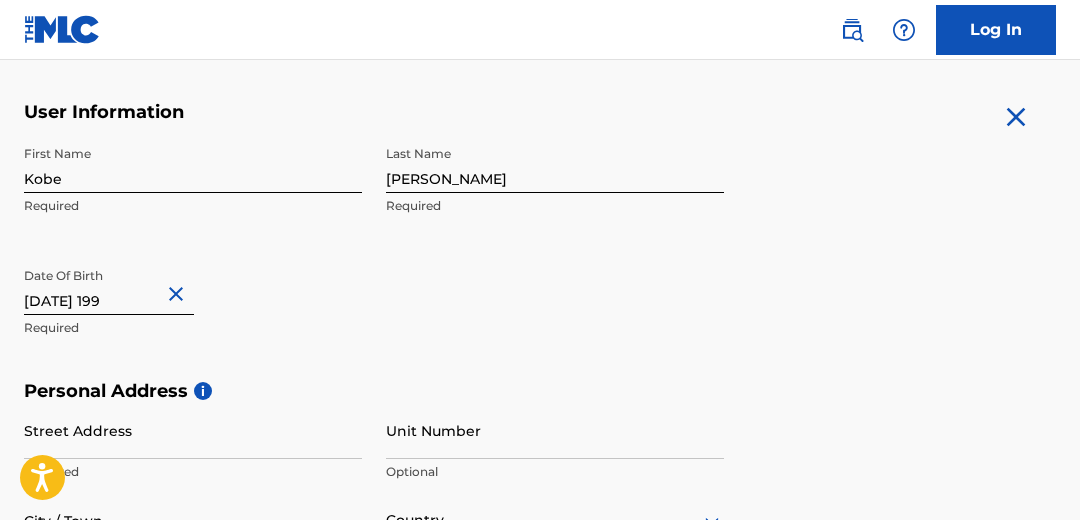 type on "[DATE]" 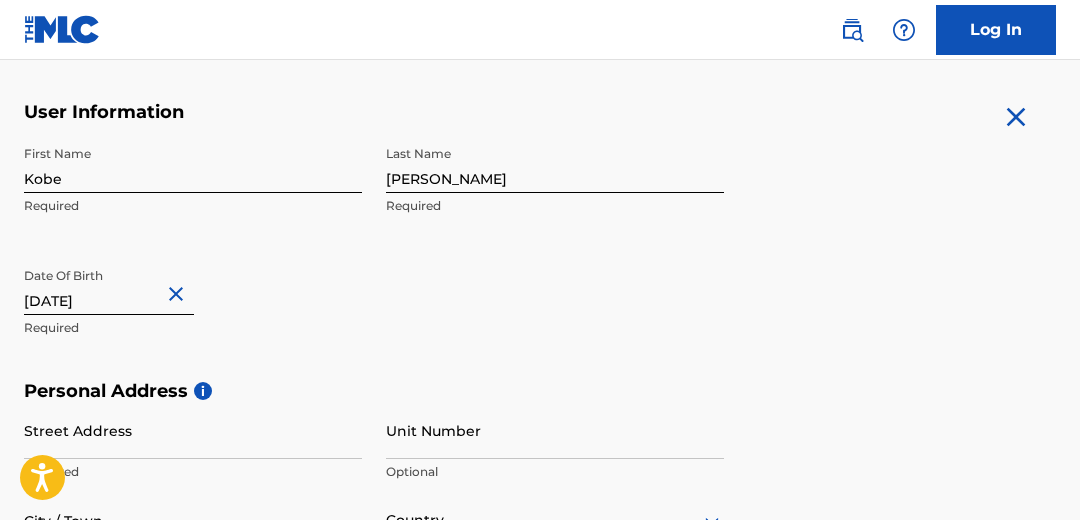 click on "[DATE]" at bounding box center [109, 286] 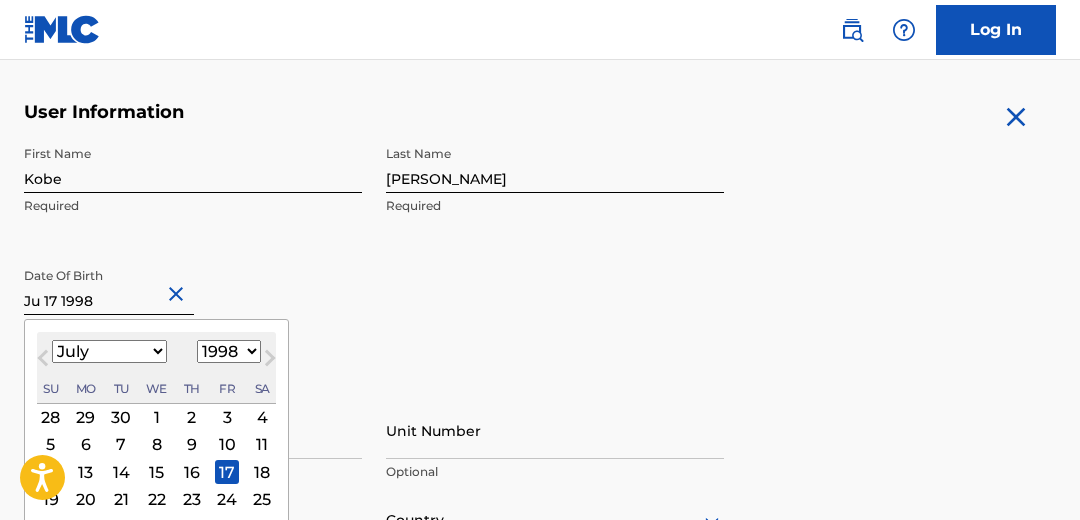 type on "J 17 1998" 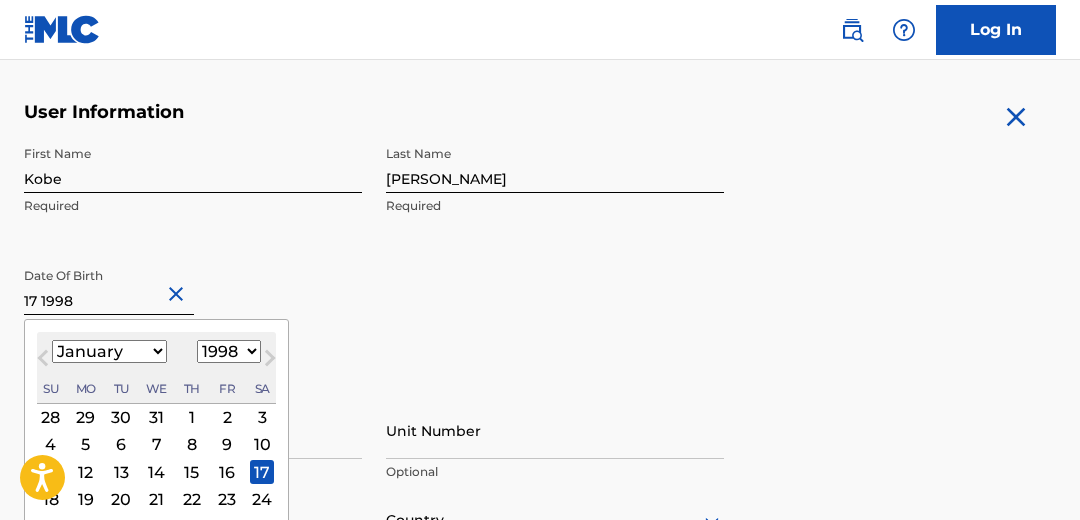 type on "A 17 1998" 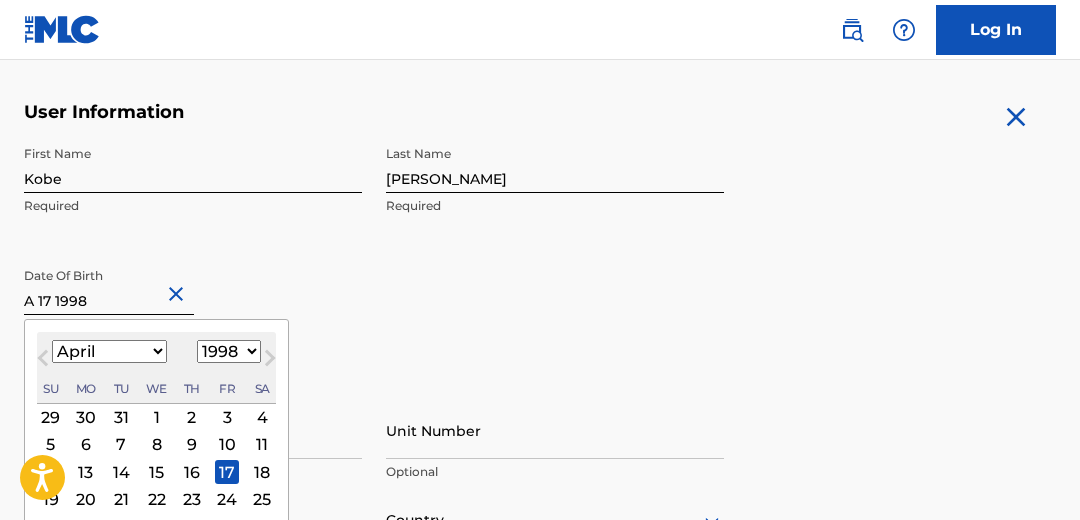 type on "A 17 1998" 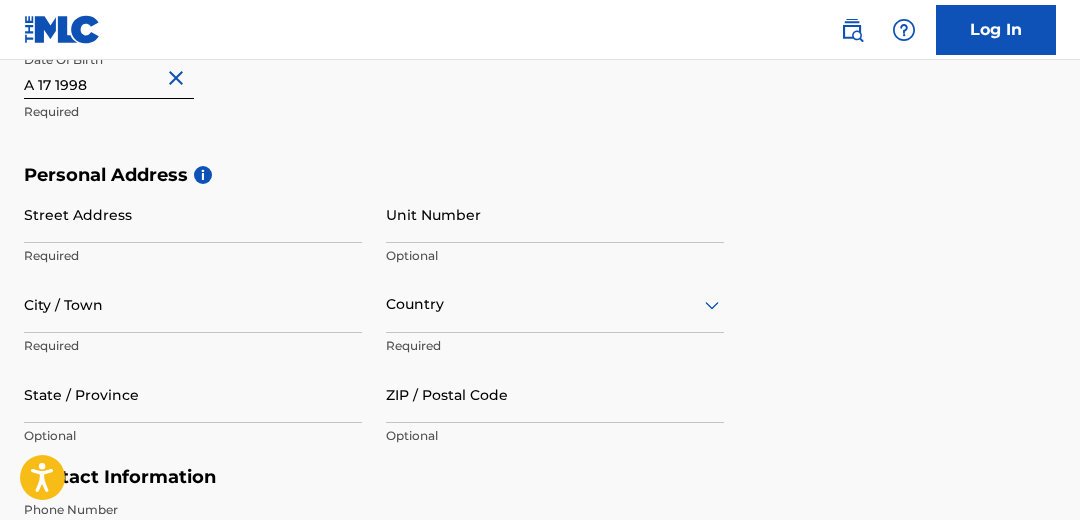 scroll, scrollTop: 586, scrollLeft: 0, axis: vertical 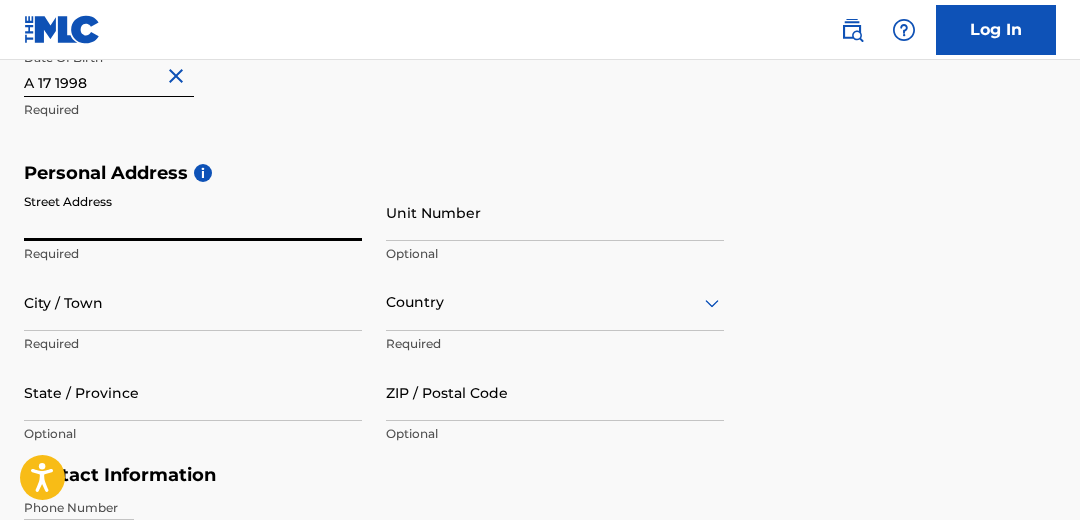 click on "Street Address" at bounding box center (193, 212) 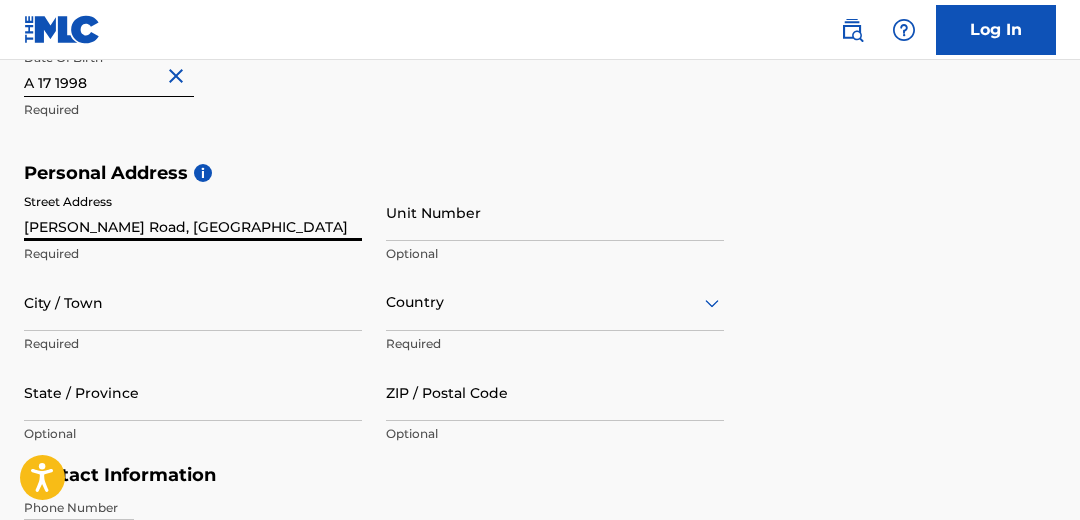 type on "[DOMAIN_NAME][PERSON_NAME]" 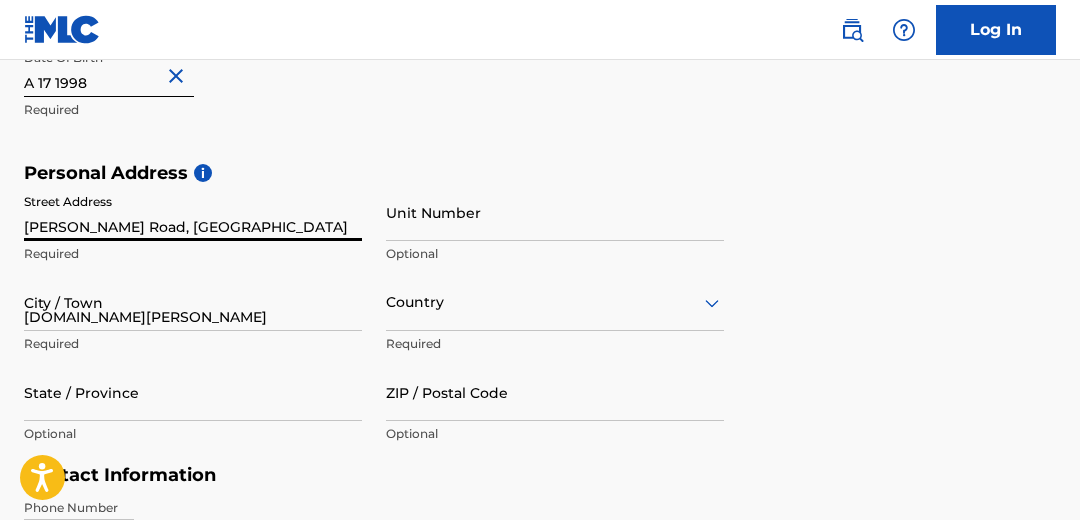 type on "[GEOGRAPHIC_DATA]" 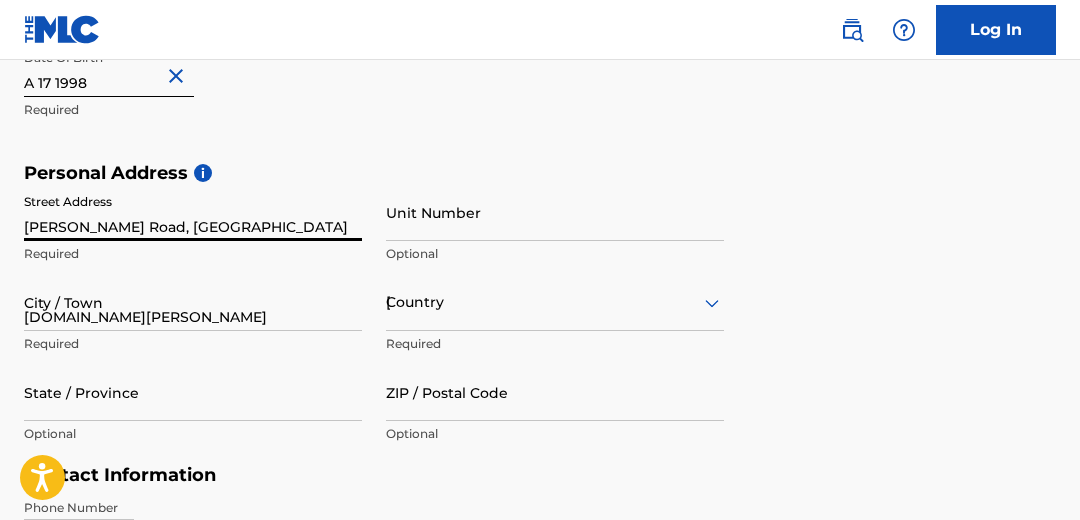 type on "BB20034" 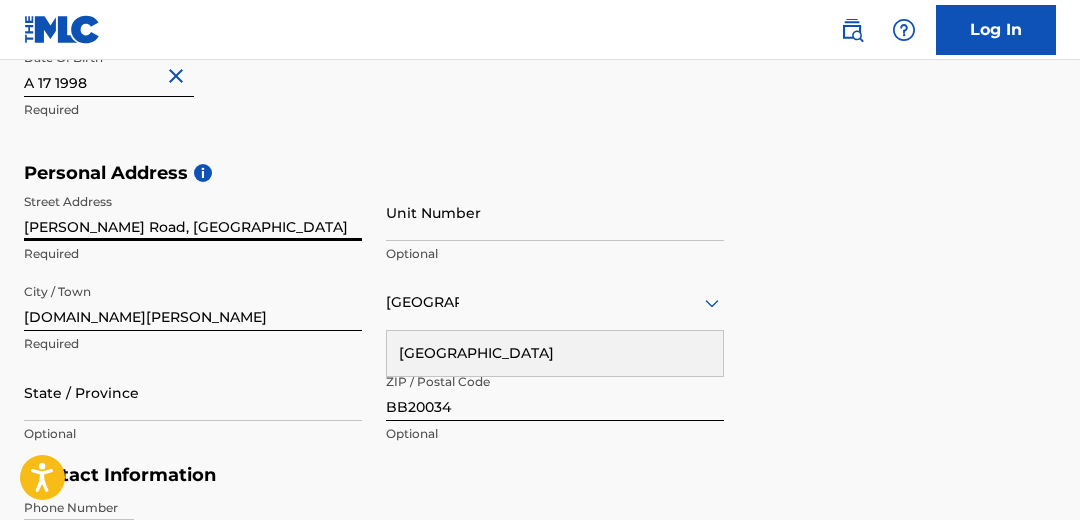 type on "1" 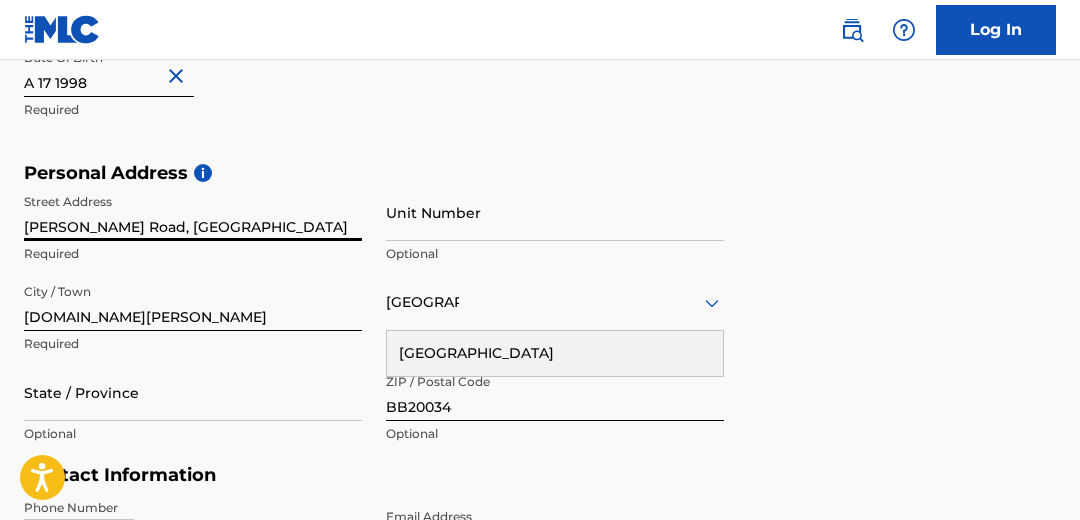 scroll, scrollTop: 915, scrollLeft: 0, axis: vertical 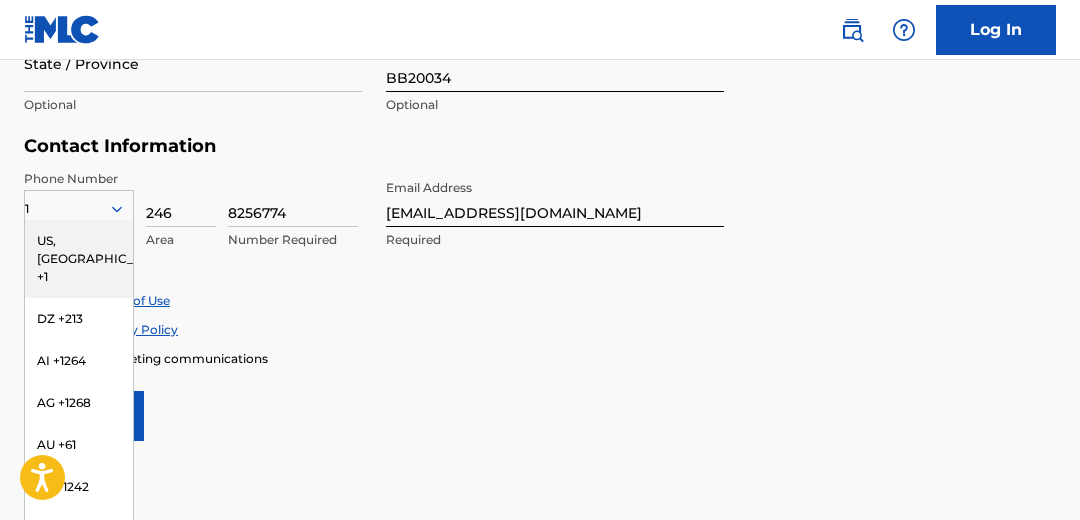 click on "Accept Terms of Use" at bounding box center (540, 300) 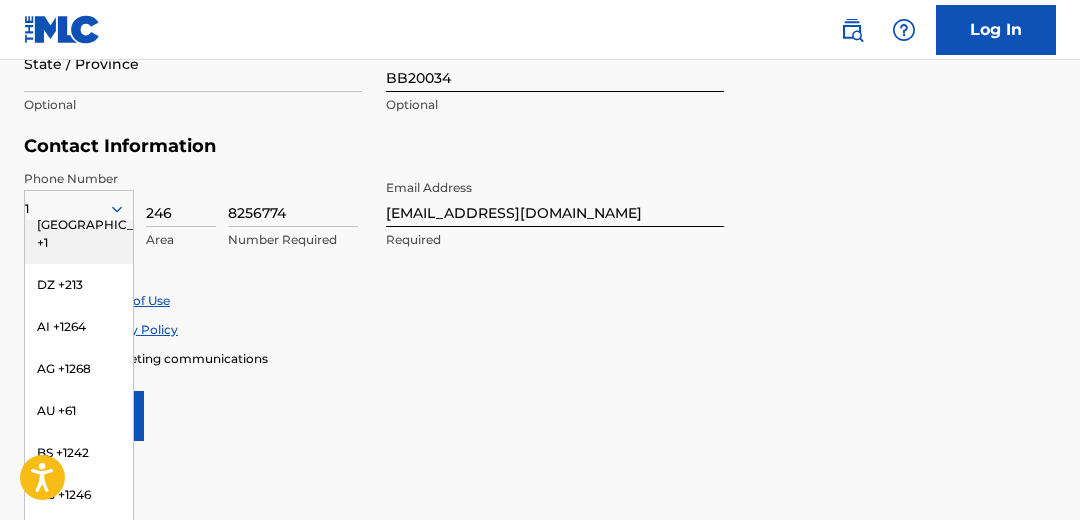 scroll, scrollTop: 0, scrollLeft: 0, axis: both 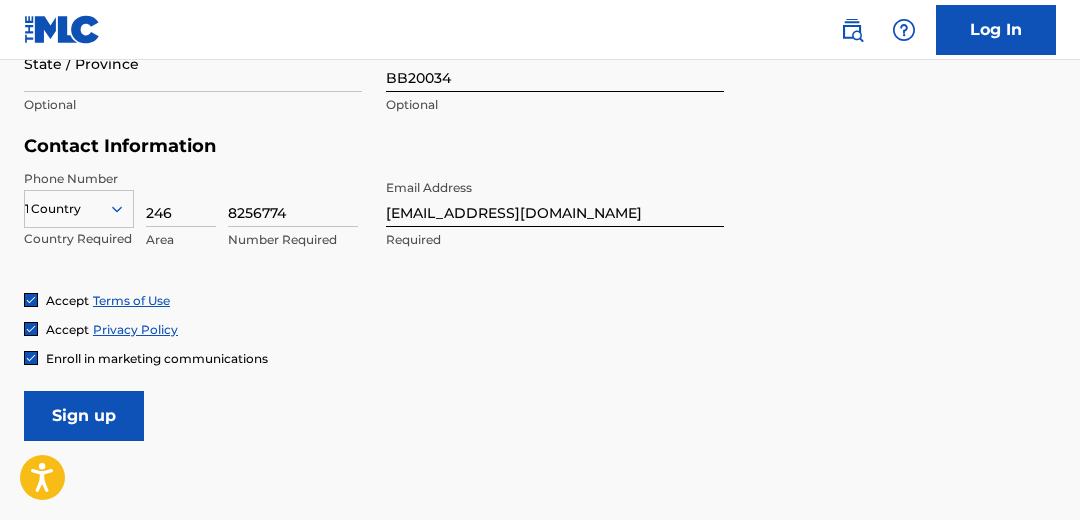 click on "246" at bounding box center [181, 198] 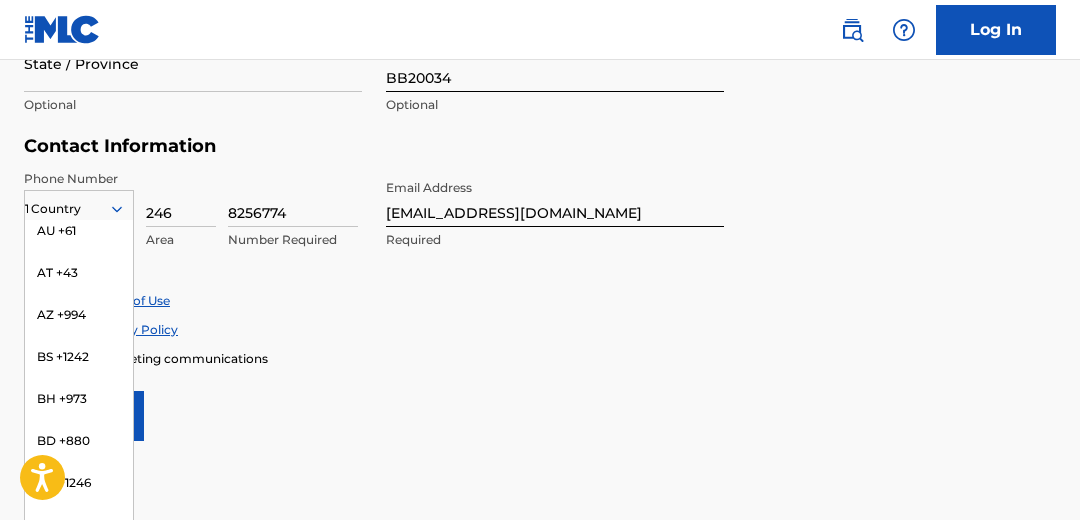 scroll, scrollTop: 536, scrollLeft: 0, axis: vertical 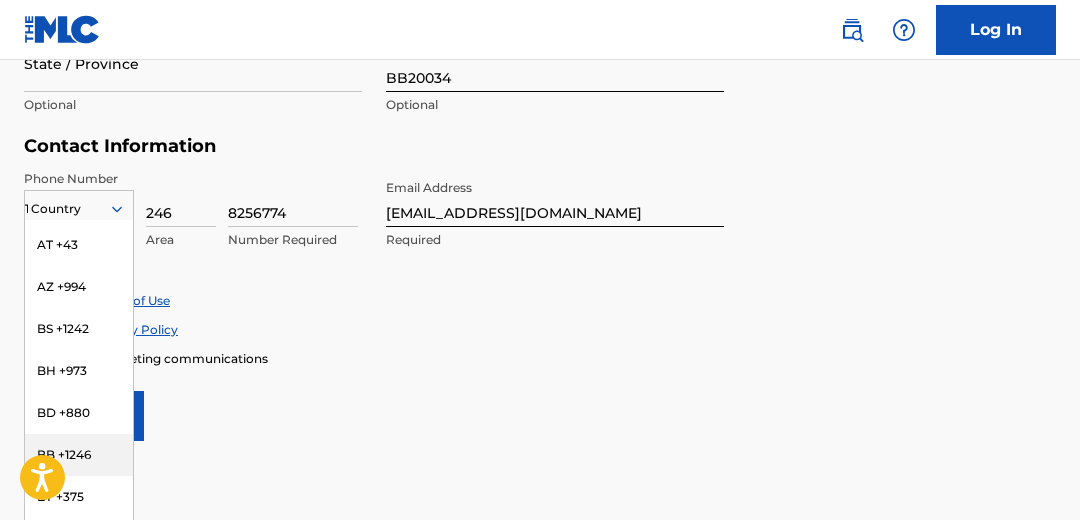 click on "BB +1246" at bounding box center [79, 455] 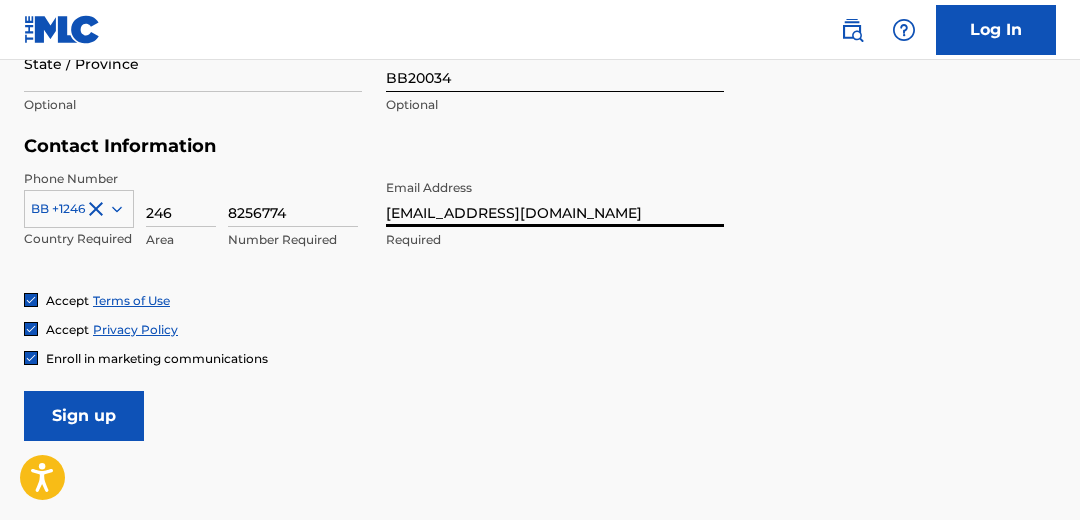 click on "[EMAIL_ADDRESS][DOMAIN_NAME]" at bounding box center [555, 198] 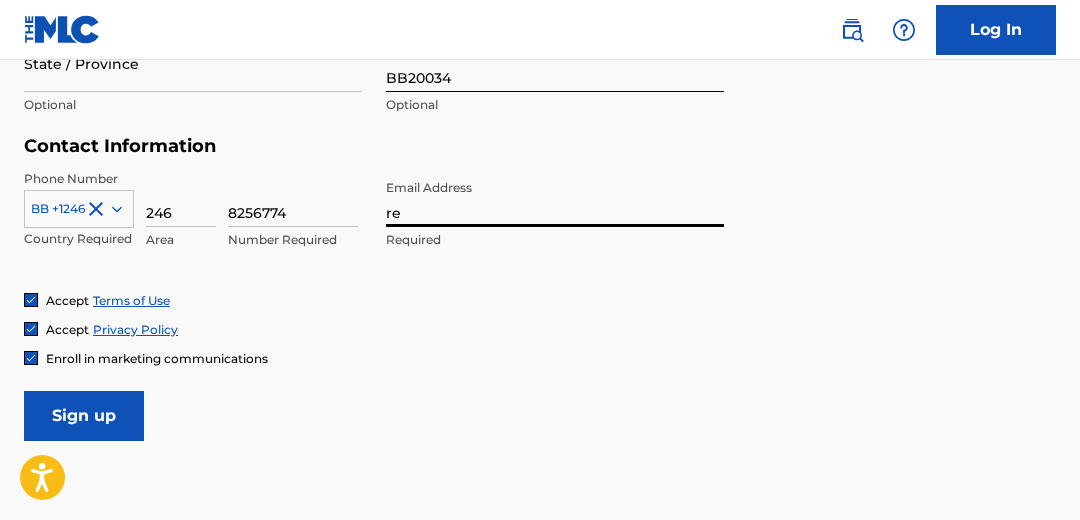 type on "r" 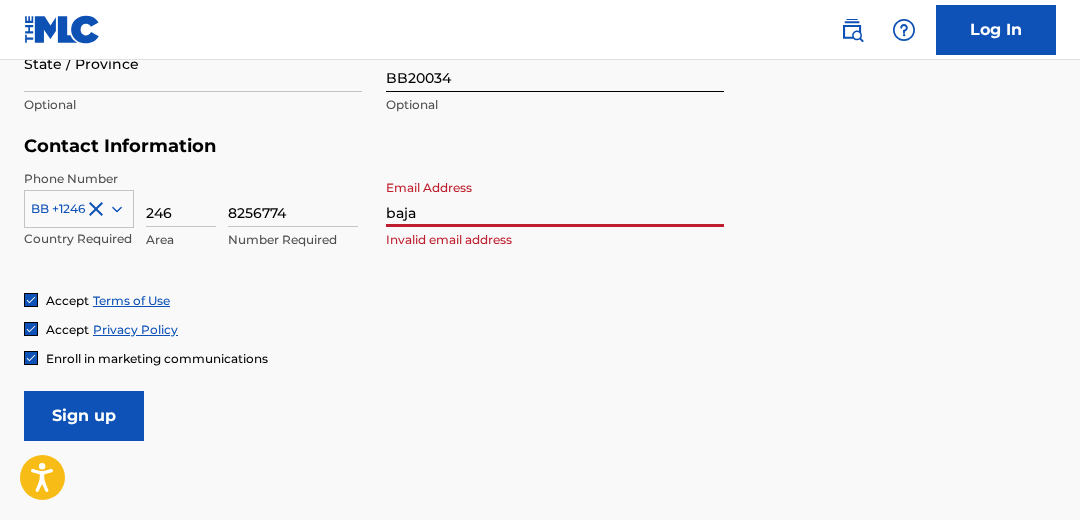click on "Sign up" at bounding box center (84, 416) 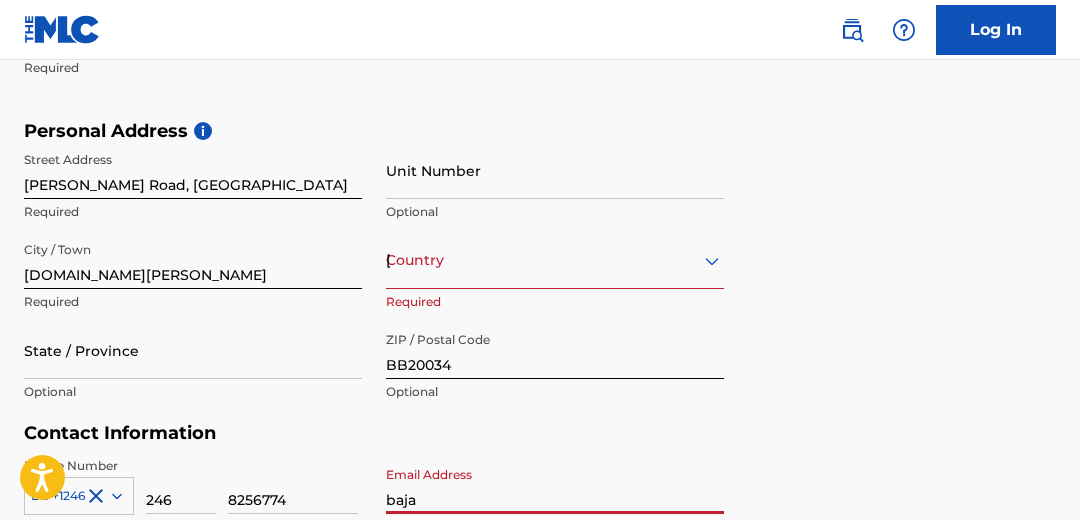click on "baja" at bounding box center [555, 485] 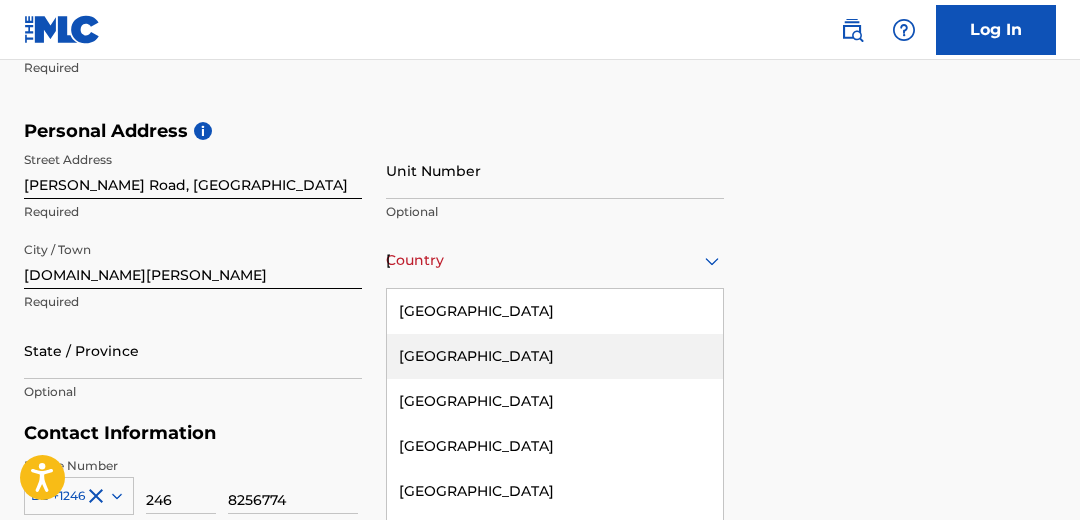 scroll, scrollTop: 697, scrollLeft: 0, axis: vertical 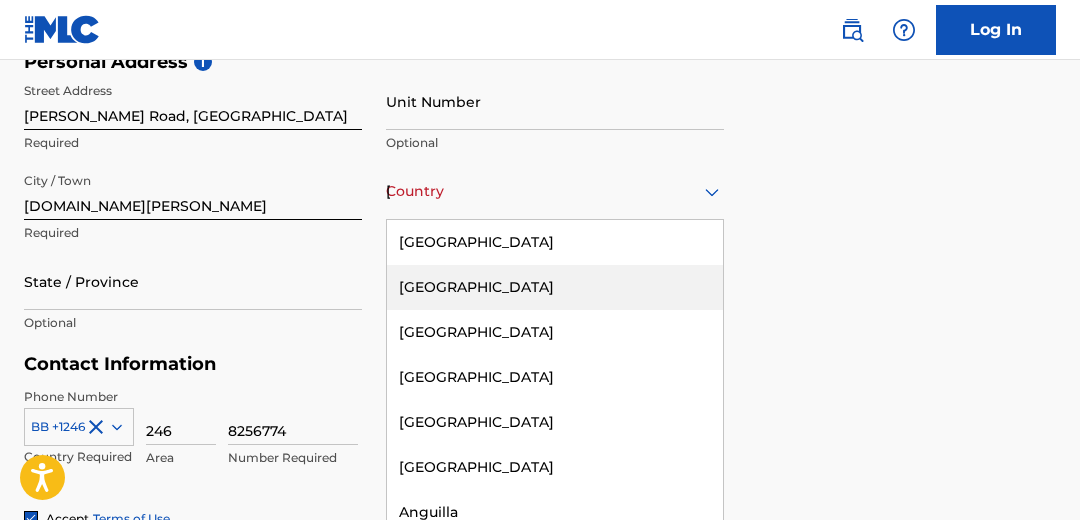 click on "223 results available. Use Up and Down to choose options, press Enter to select the currently focused option, press Escape to exit the menu, press Tab to select the option and exit the menu. Country [GEOGRAPHIC_DATA] [GEOGRAPHIC_DATA] [GEOGRAPHIC_DATA] [GEOGRAPHIC_DATA] [GEOGRAPHIC_DATA] [GEOGRAPHIC_DATA] [GEOGRAPHIC_DATA] [GEOGRAPHIC_DATA] [GEOGRAPHIC_DATA] [GEOGRAPHIC_DATA] [GEOGRAPHIC_DATA] [GEOGRAPHIC_DATA] [GEOGRAPHIC_DATA] [GEOGRAPHIC_DATA] [GEOGRAPHIC_DATA] [GEOGRAPHIC_DATA] [GEOGRAPHIC_DATA] [GEOGRAPHIC_DATA] [GEOGRAPHIC_DATA] [GEOGRAPHIC_DATA] [GEOGRAPHIC_DATA] [GEOGRAPHIC_DATA] [GEOGRAPHIC_DATA] [GEOGRAPHIC_DATA] [GEOGRAPHIC_DATA] [GEOGRAPHIC_DATA] [GEOGRAPHIC_DATA] [GEOGRAPHIC_DATA] [GEOGRAPHIC_DATA] [GEOGRAPHIC_DATA] [GEOGRAPHIC_DATA] [GEOGRAPHIC_DATA] [GEOGRAPHIC_DATA] [GEOGRAPHIC_DATA] [GEOGRAPHIC_DATA] [GEOGRAPHIC_DATA] [GEOGRAPHIC_DATA] [GEOGRAPHIC_DATA] [GEOGRAPHIC_DATA] [GEOGRAPHIC_DATA] [GEOGRAPHIC_DATA] [GEOGRAPHIC_DATA] [GEOGRAPHIC_DATA] [GEOGRAPHIC_DATA] [GEOGRAPHIC_DATA] [GEOGRAPHIC_DATA] [GEOGRAPHIC_DATA], [GEOGRAPHIC_DATA] [GEOGRAPHIC_DATA] [GEOGRAPHIC_DATA] [GEOGRAPHIC_DATA] [GEOGRAPHIC_DATA] [GEOGRAPHIC_DATA] [GEOGRAPHIC_DATA] [GEOGRAPHIC_DATA] [GEOGRAPHIC_DATA] [GEOGRAPHIC_DATA] [GEOGRAPHIC_DATA] [GEOGRAPHIC_DATA] [GEOGRAPHIC_DATA] [GEOGRAPHIC_DATA] [GEOGRAPHIC_DATA] [GEOGRAPHIC_DATA] [GEOGRAPHIC_DATA] [GEOGRAPHIC_DATA] [GEOGRAPHIC_DATA] ([GEOGRAPHIC_DATA]) [GEOGRAPHIC_DATA] [GEOGRAPHIC_DATA] [GEOGRAPHIC_DATA] [GEOGRAPHIC_DATA] [GEOGRAPHIC_DATA] [GEOGRAPHIC_DATA] [GEOGRAPHIC_DATA] [GEOGRAPHIC_DATA] [US_STATE] [GEOGRAPHIC_DATA] [GEOGRAPHIC_DATA] [GEOGRAPHIC_DATA] [GEOGRAPHIC_DATA] [GEOGRAPHIC_DATA] [GEOGRAPHIC_DATA]" at bounding box center [555, 191] 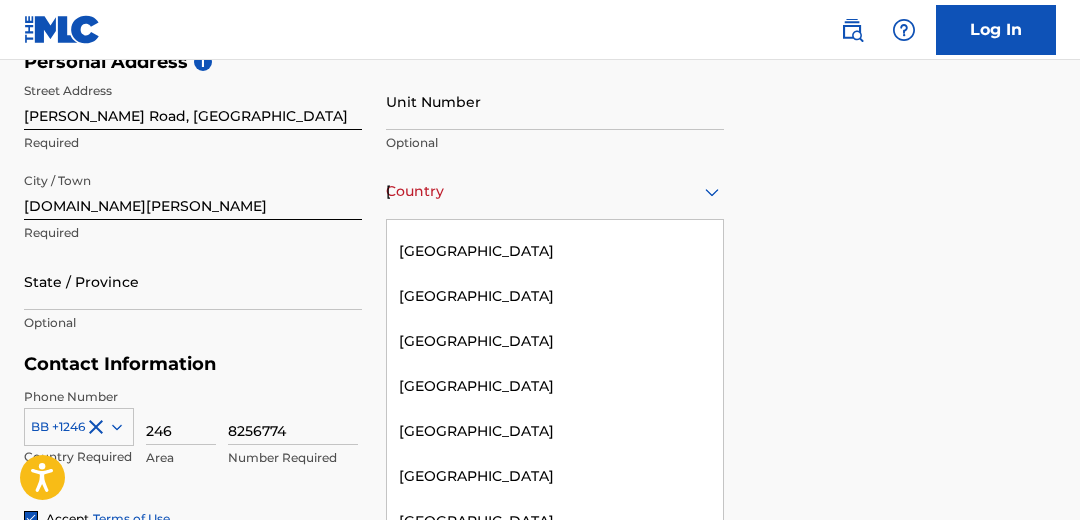 scroll, scrollTop: 563, scrollLeft: 0, axis: vertical 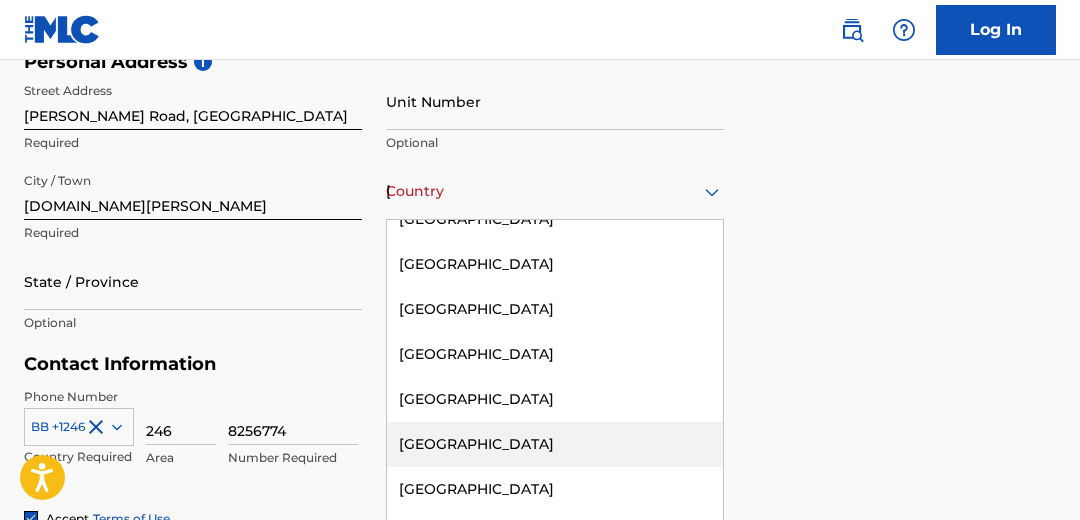 click on "[GEOGRAPHIC_DATA]" at bounding box center (555, 444) 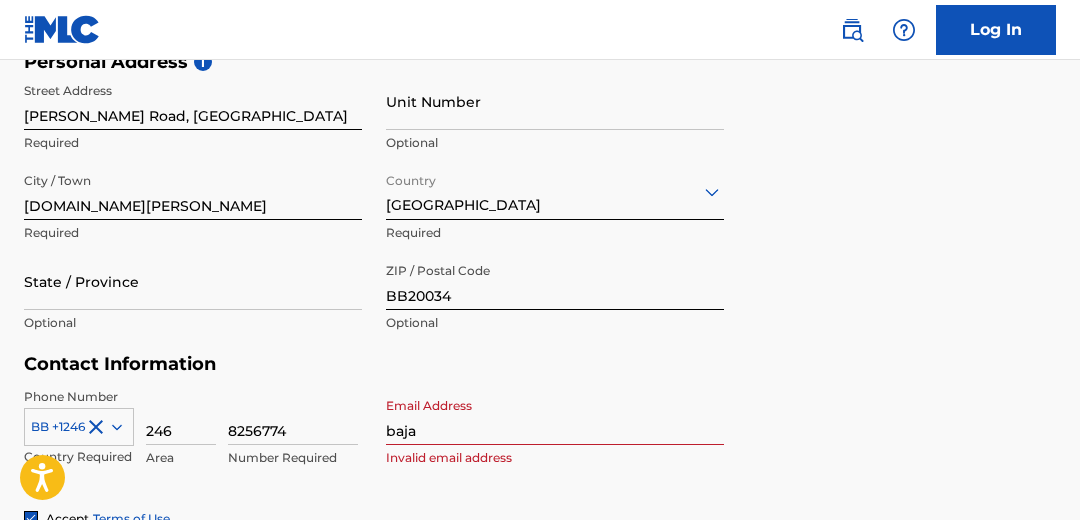 click on "baja" at bounding box center [555, 416] 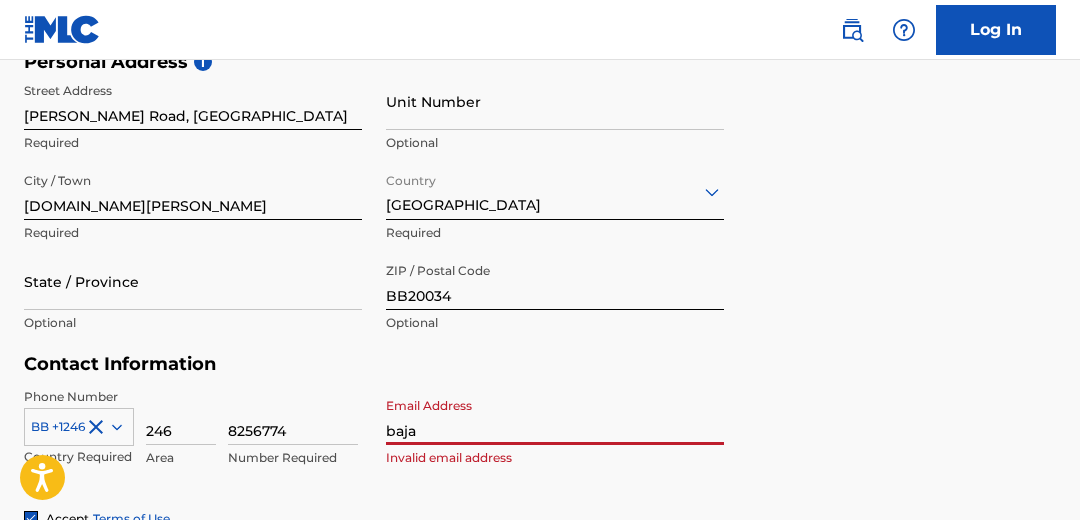 type on "[EMAIL_ADDRESS][DOMAIN_NAME]" 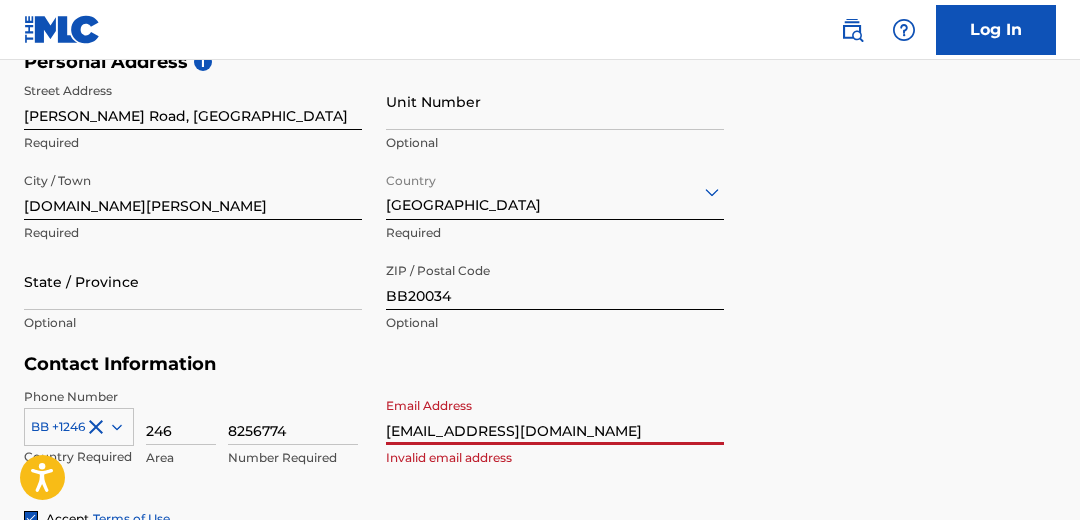 type on "[GEOGRAPHIC_DATA]" 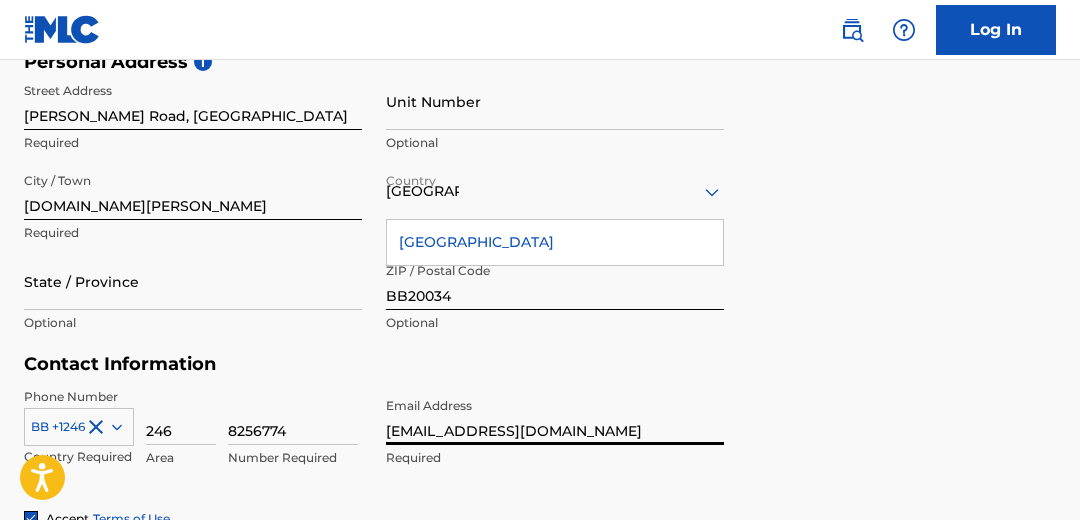 click on "[EMAIL_ADDRESS][DOMAIN_NAME]" at bounding box center (555, 416) 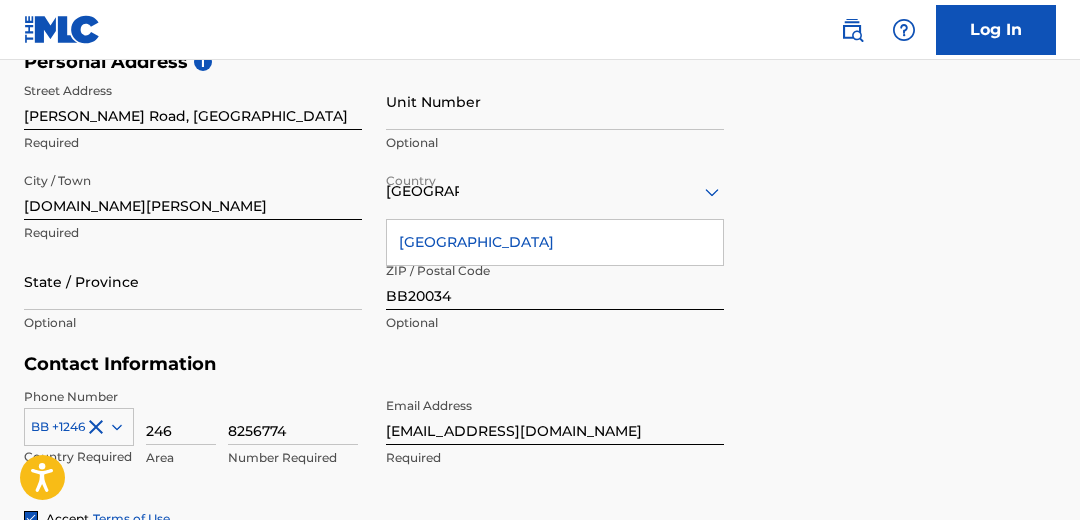 click on "User Information First Name Kobe Required Last Name [PERSON_NAME] Required Date Of Birth A 17 [DEMOGRAPHIC_DATA] Required Personal Address i Street Address [GEOGRAPHIC_DATA] Required Unit Number Optional City / [GEOGRAPHIC_DATA][DOMAIN_NAME][PERSON_NAME] Country [GEOGRAPHIC_DATA] [GEOGRAPHIC_DATA] Required State / Province Optional ZIP / Postal Code BB20034 Optional Contact Information Phone Number BB +1246 Country Required 246 Area 8256774 Number Required Email Address [EMAIL_ADDRESS][DOMAIN_NAME] Required Accept Terms of Use Accept Privacy Policy Enroll in marketing communications Sign up" at bounding box center (540, 215) 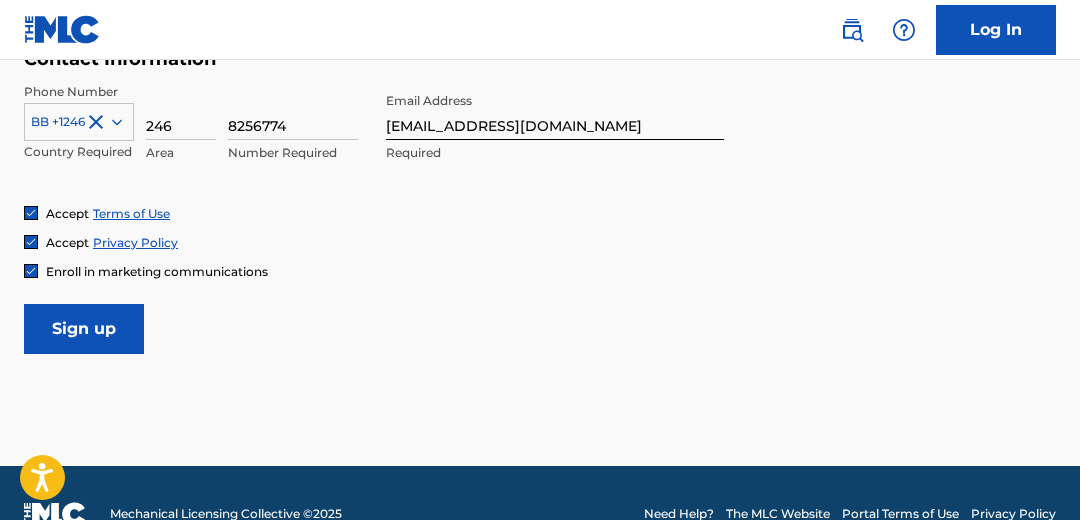 scroll, scrollTop: 1009, scrollLeft: 0, axis: vertical 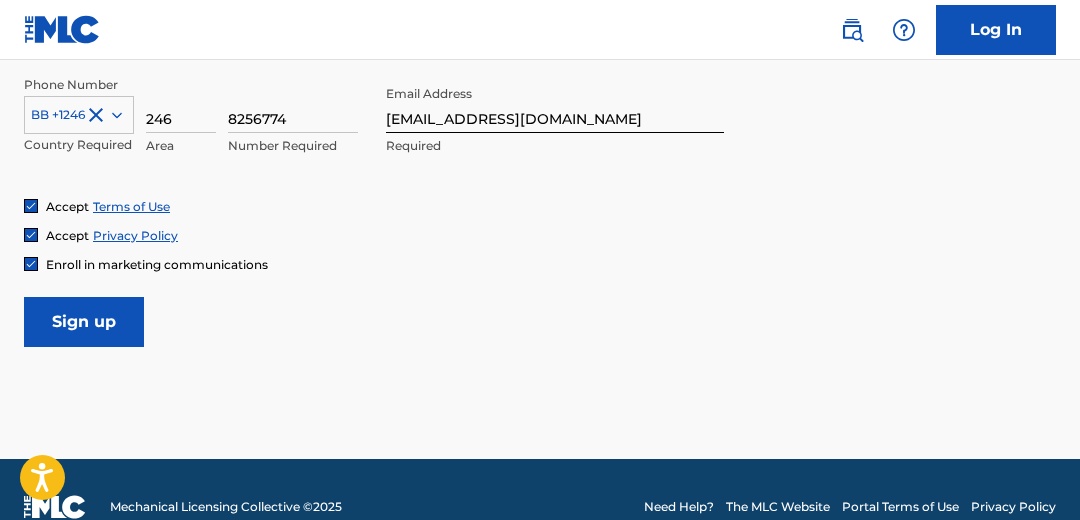 click on "Sign up" at bounding box center [84, 322] 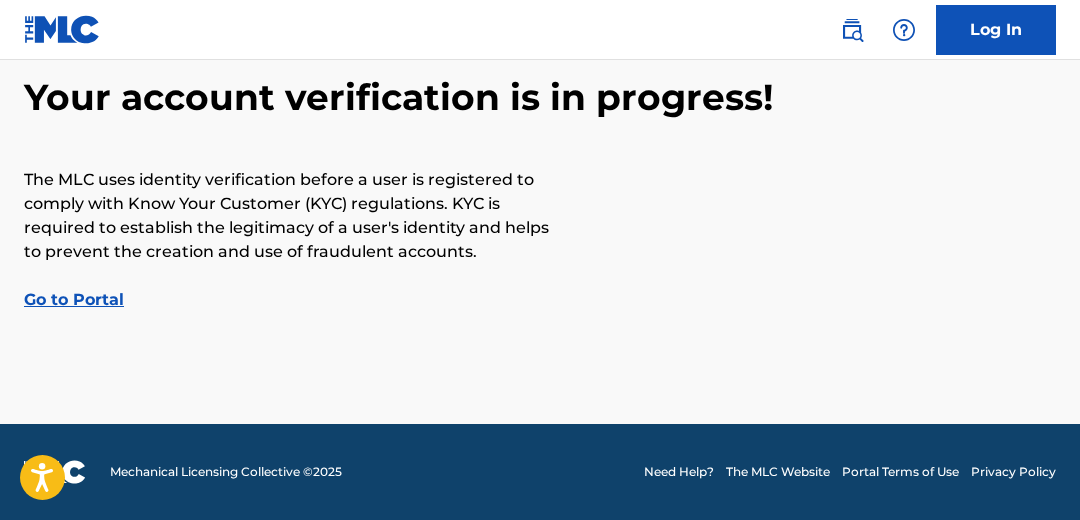 scroll, scrollTop: 0, scrollLeft: 0, axis: both 